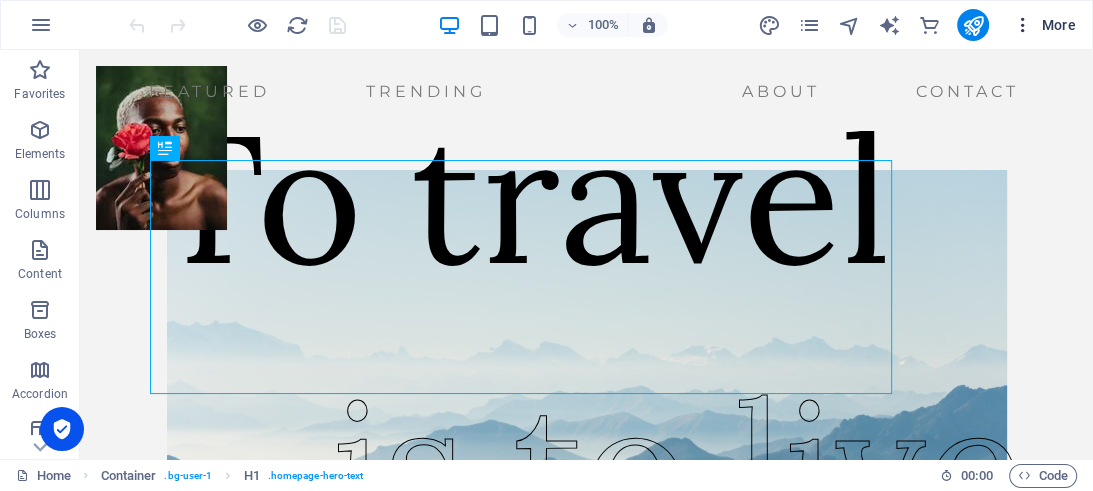 scroll, scrollTop: 0, scrollLeft: 0, axis: both 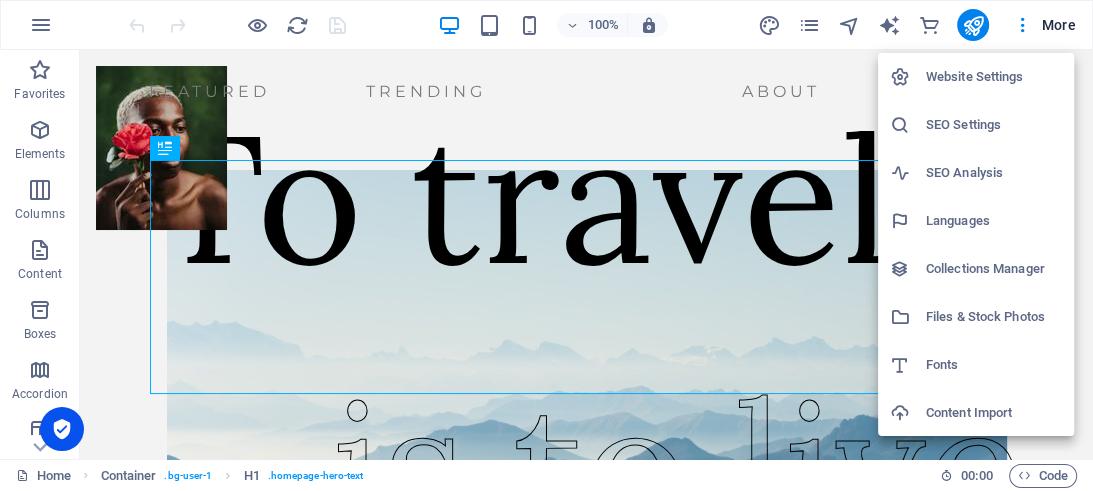 click on "Website Settings" at bounding box center (994, 77) 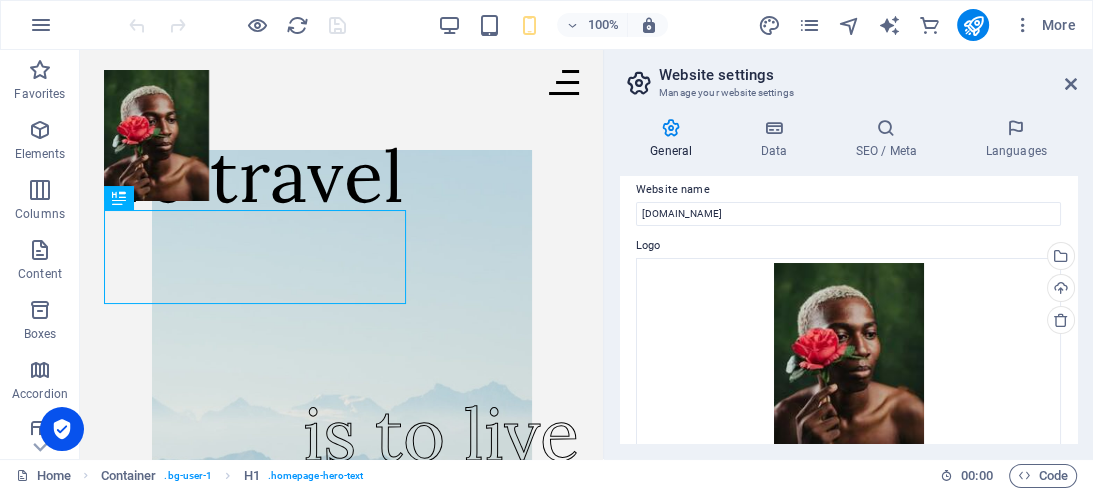 scroll, scrollTop: 0, scrollLeft: 0, axis: both 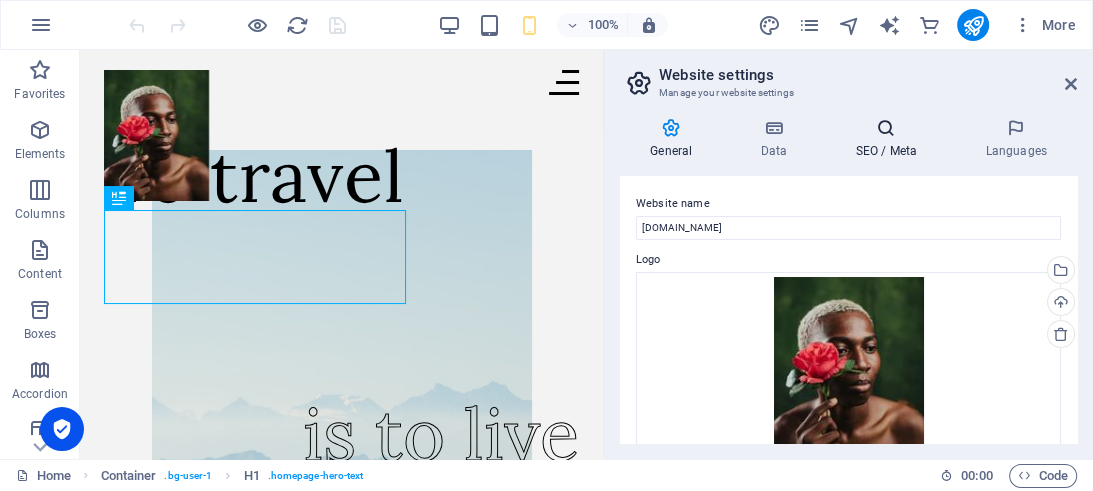 click at bounding box center (886, 128) 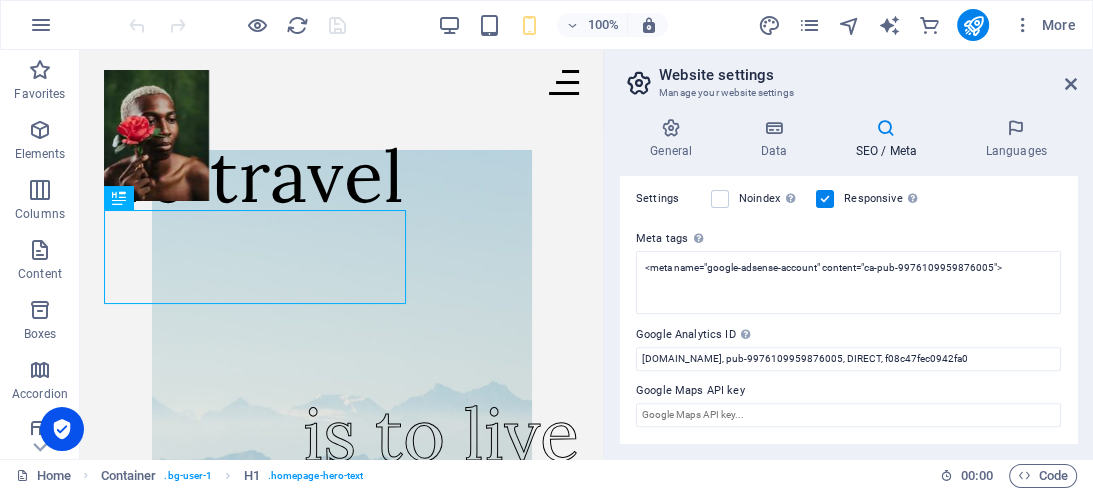 scroll, scrollTop: 597, scrollLeft: 0, axis: vertical 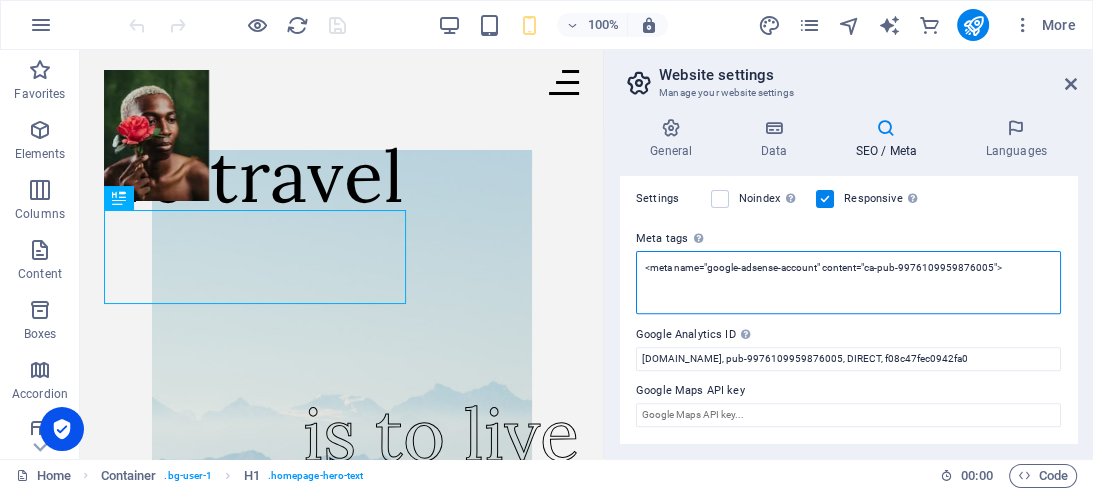 click on "<meta name="google-adsense-account" content="ca-pub-9976109959876005">" at bounding box center [848, 282] 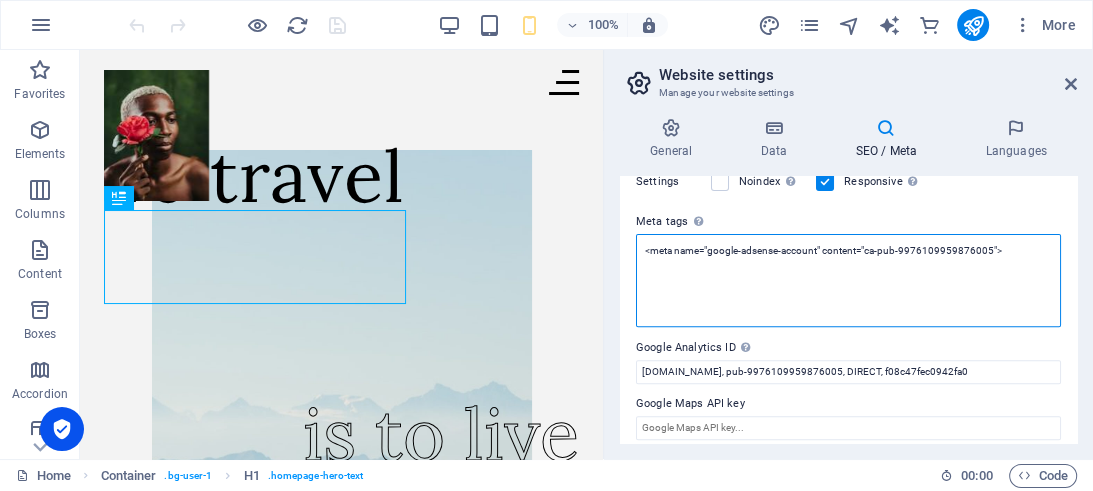 click on "<meta name="google-adsense-account" content="ca-pub-9976109959876005">" at bounding box center (848, 280) 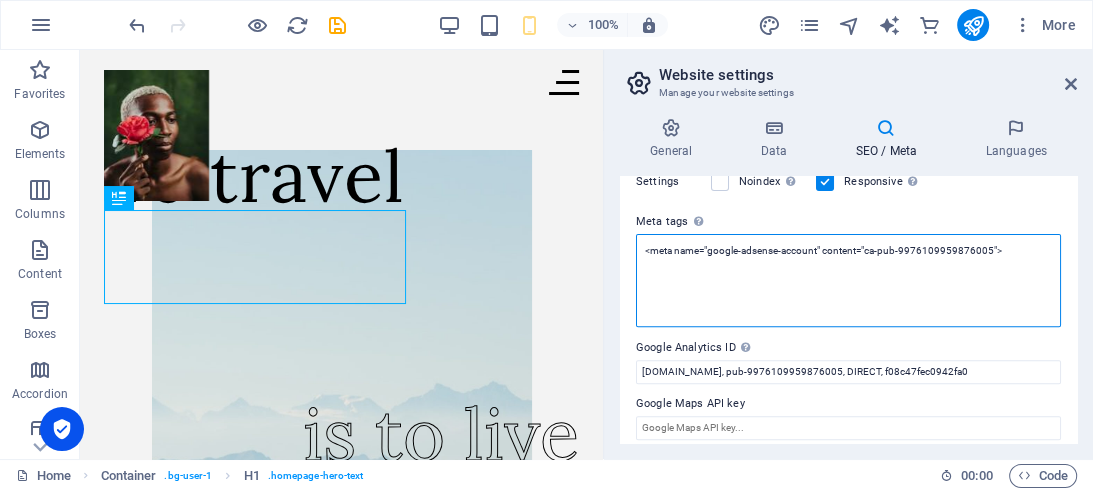 click on "<meta name="google-adsense-account" content="ca-pub-9976109959876005">" at bounding box center [848, 280] 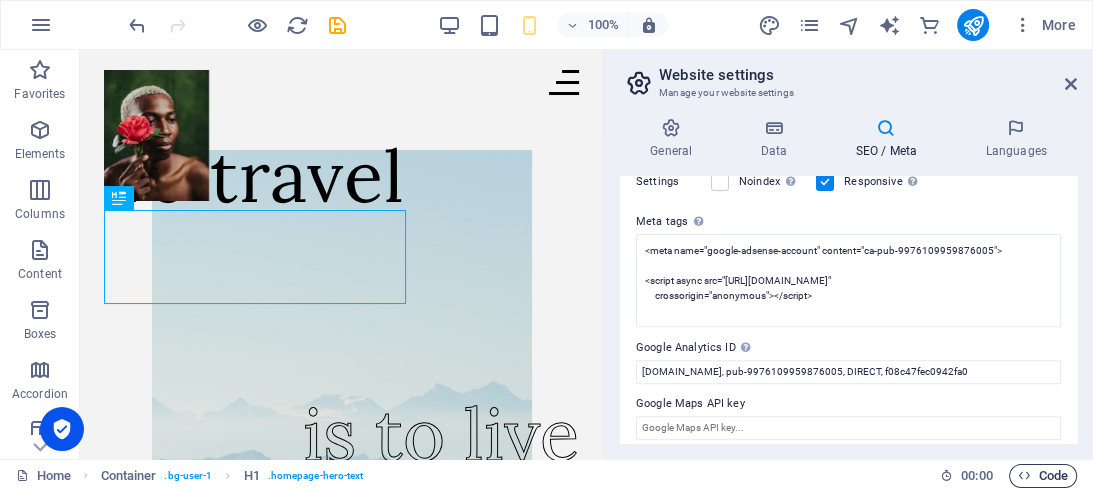 type on "<meta name="google-adsense-account" content="ca-pub-9976109959876005">
<script async="" src="[URL][DOMAIN_NAME]" crossorigin="anonymous"></script>" 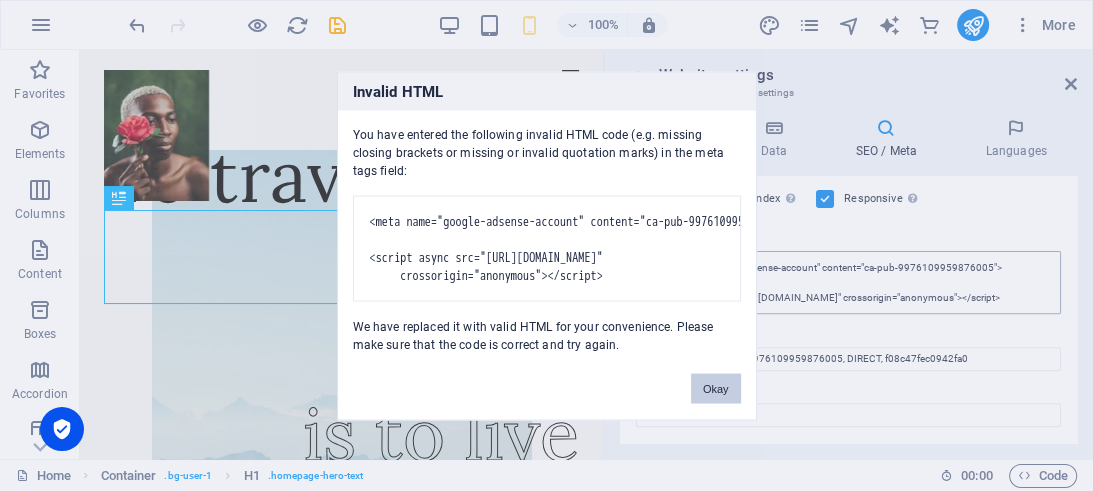 drag, startPoint x: 715, startPoint y: 392, endPoint x: 748, endPoint y: 361, distance: 45.276924 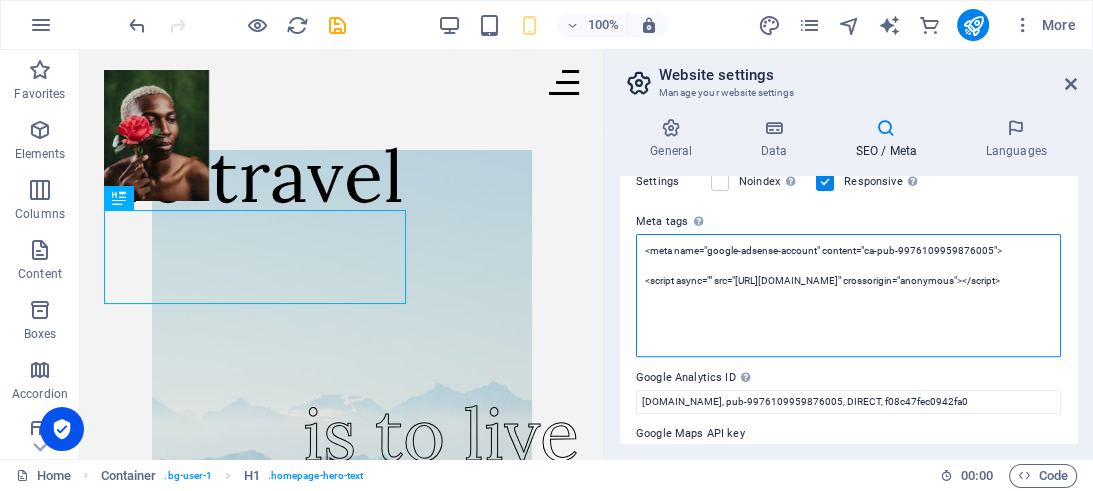 click on "<meta name="google-adsense-account" content="ca-pub-9976109959876005">
<script async="" src="[URL][DOMAIN_NAME]" crossorigin="anonymous"></script>" at bounding box center [848, 295] 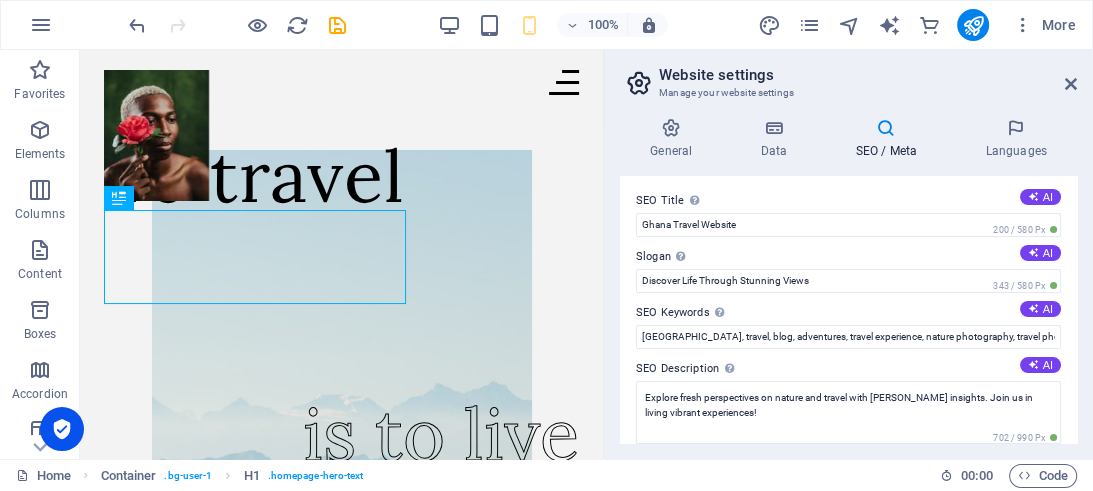 scroll, scrollTop: 0, scrollLeft: 0, axis: both 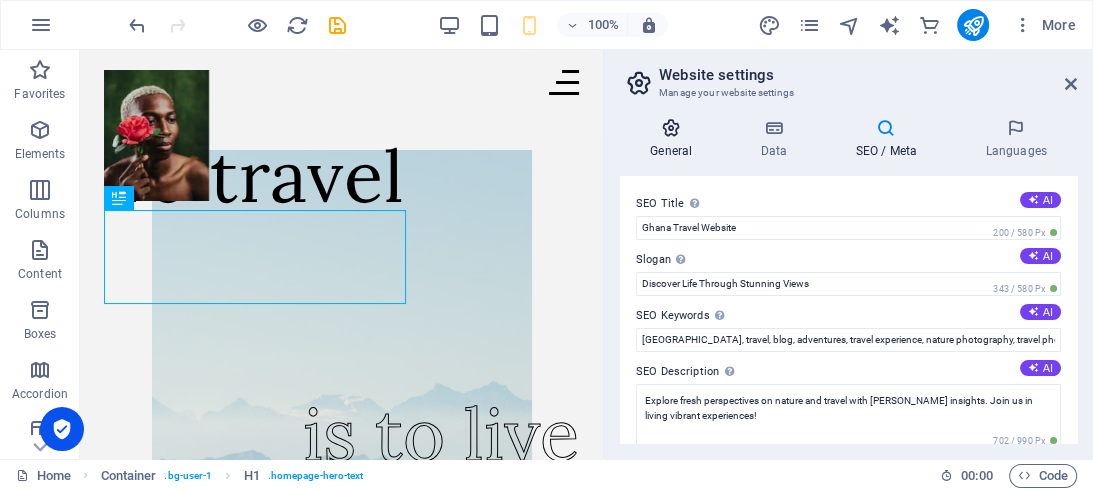 click at bounding box center [671, 128] 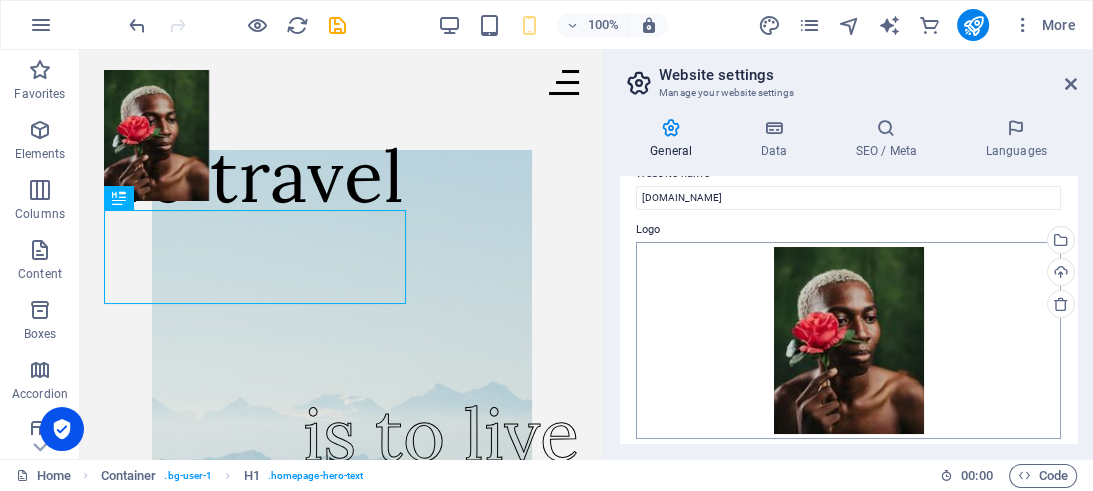 scroll, scrollTop: 0, scrollLeft: 0, axis: both 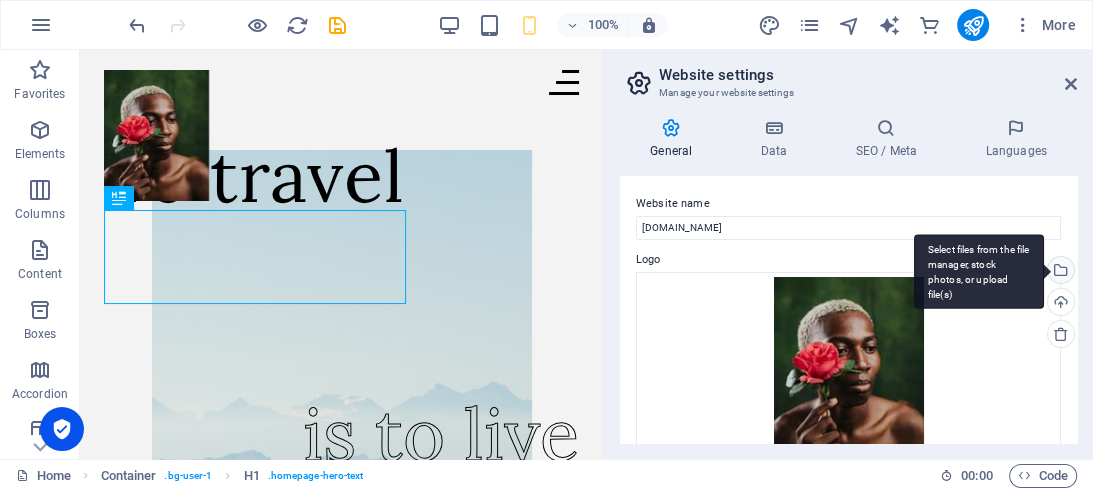click on "Select files from the file manager, stock photos, or upload file(s)" at bounding box center [1059, 272] 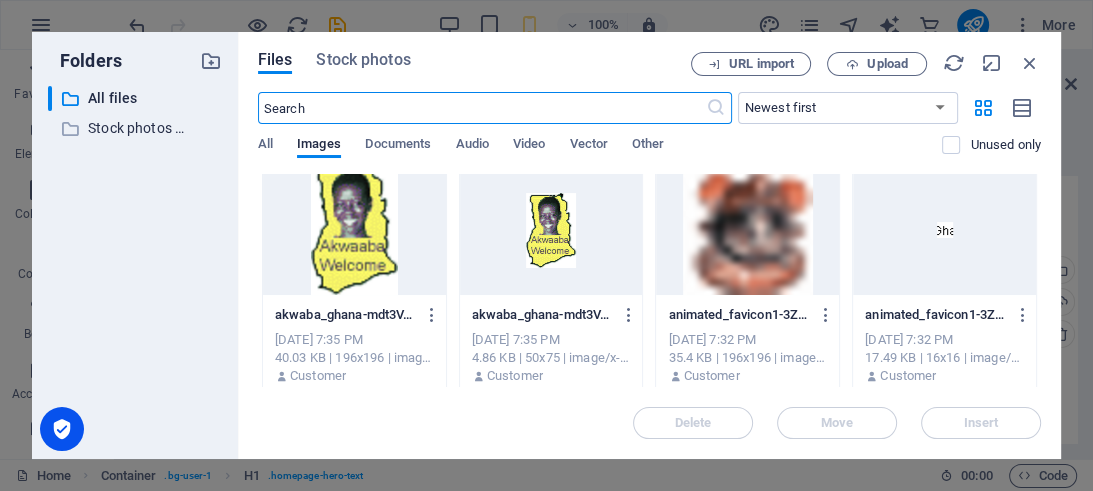 scroll, scrollTop: 0, scrollLeft: 0, axis: both 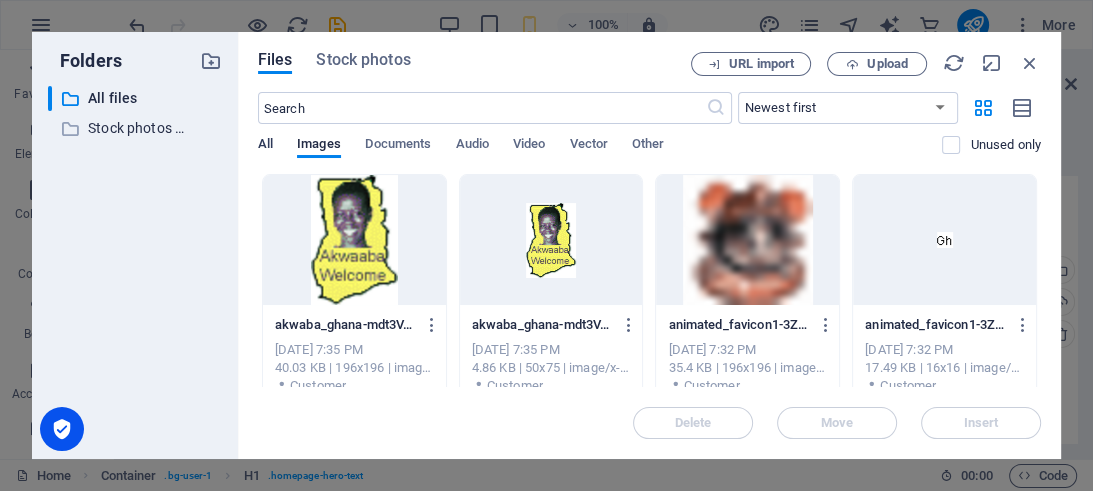 click on "All" at bounding box center (265, 146) 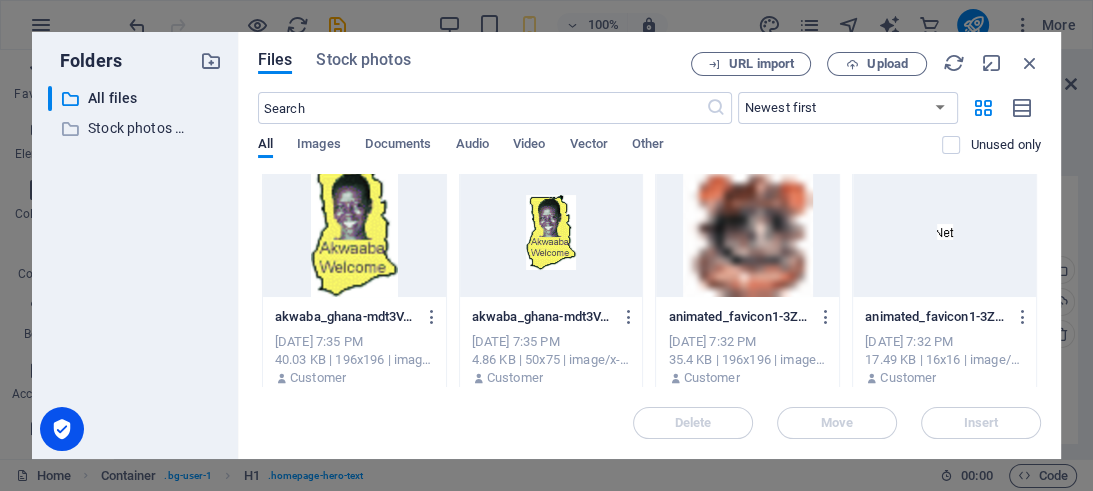 scroll, scrollTop: 0, scrollLeft: 0, axis: both 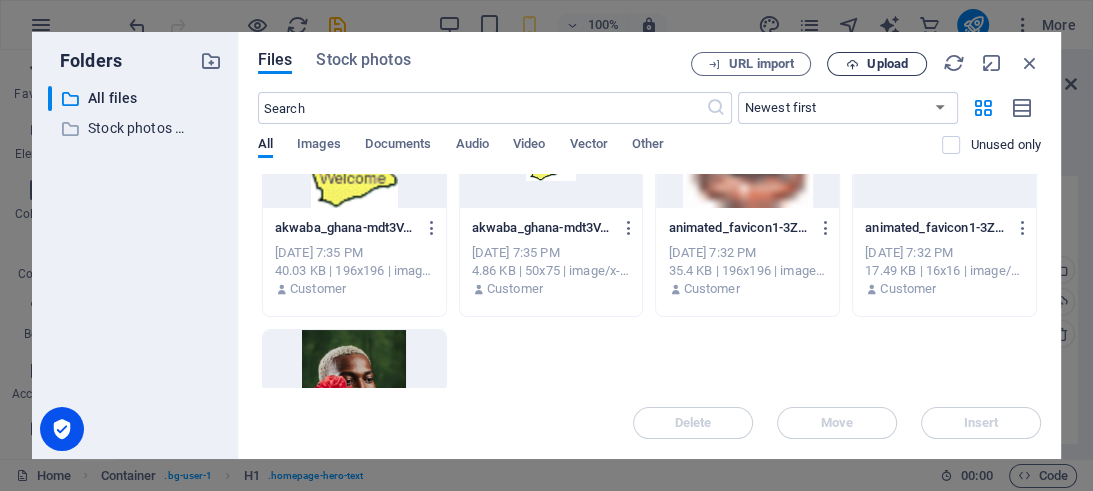 click on "Upload" at bounding box center [887, 64] 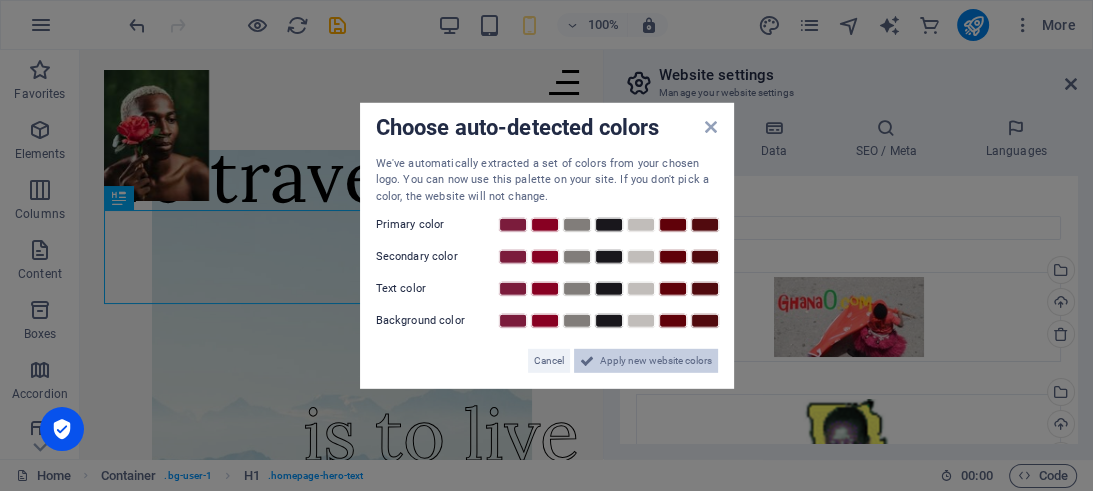 click on "Apply new website colors" at bounding box center [656, 361] 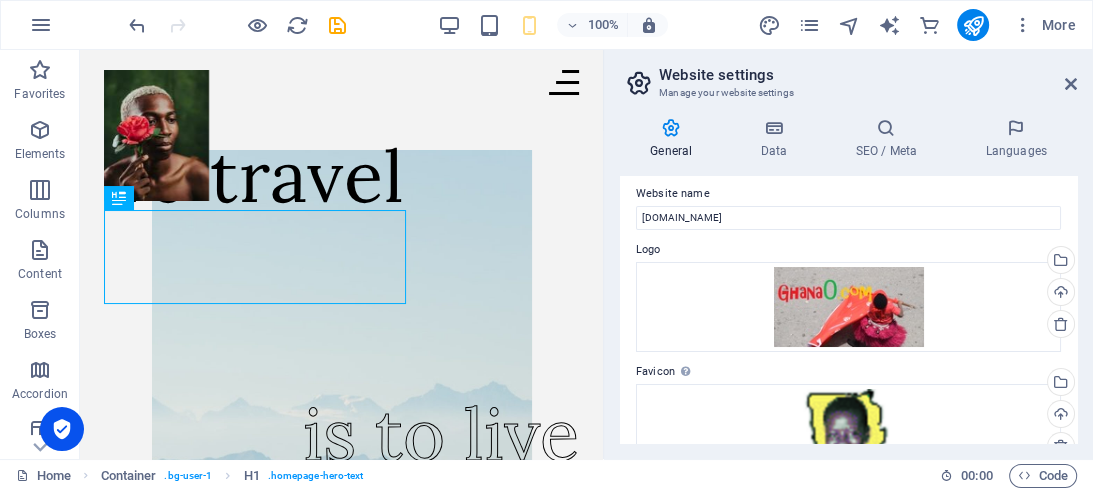 scroll, scrollTop: 0, scrollLeft: 0, axis: both 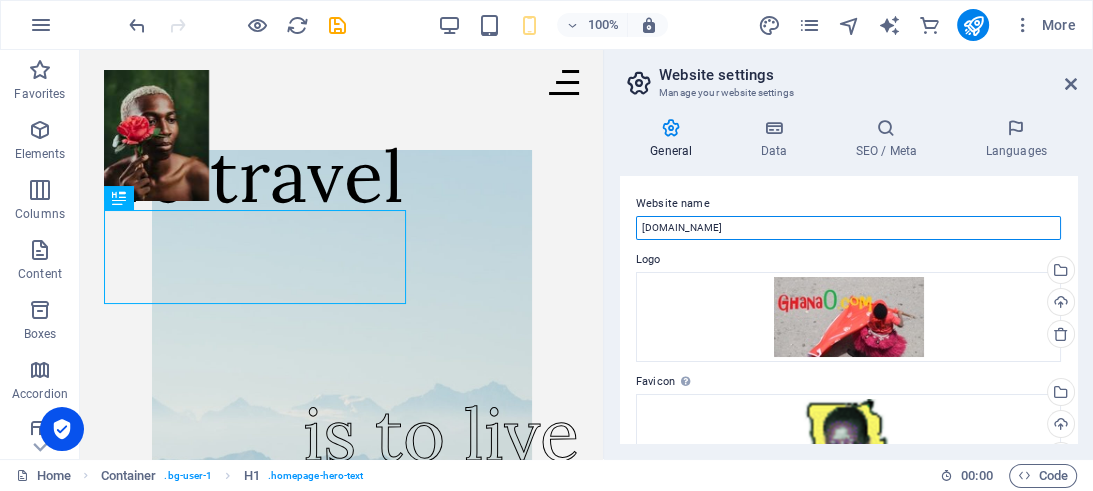 click on "[DOMAIN_NAME]" at bounding box center [848, 228] 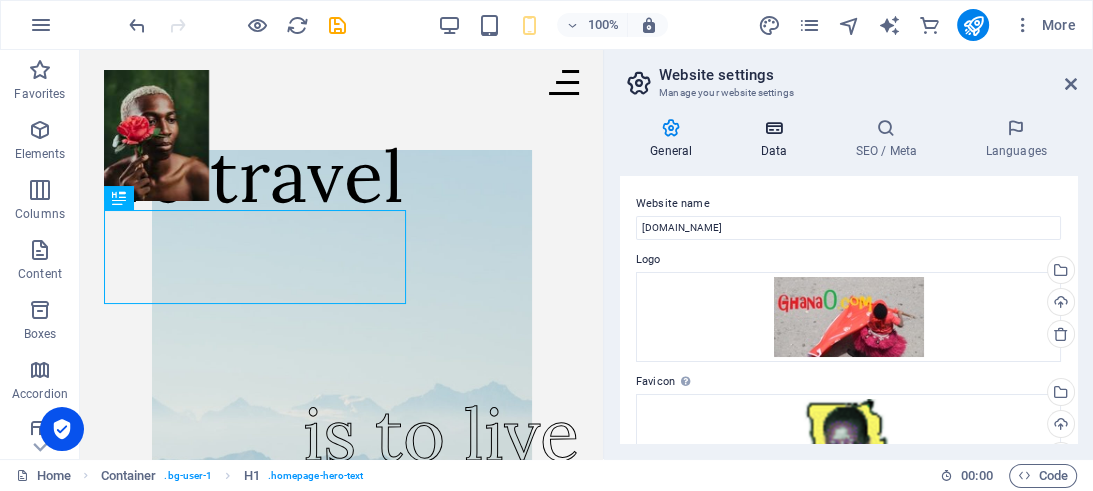 click at bounding box center (773, 128) 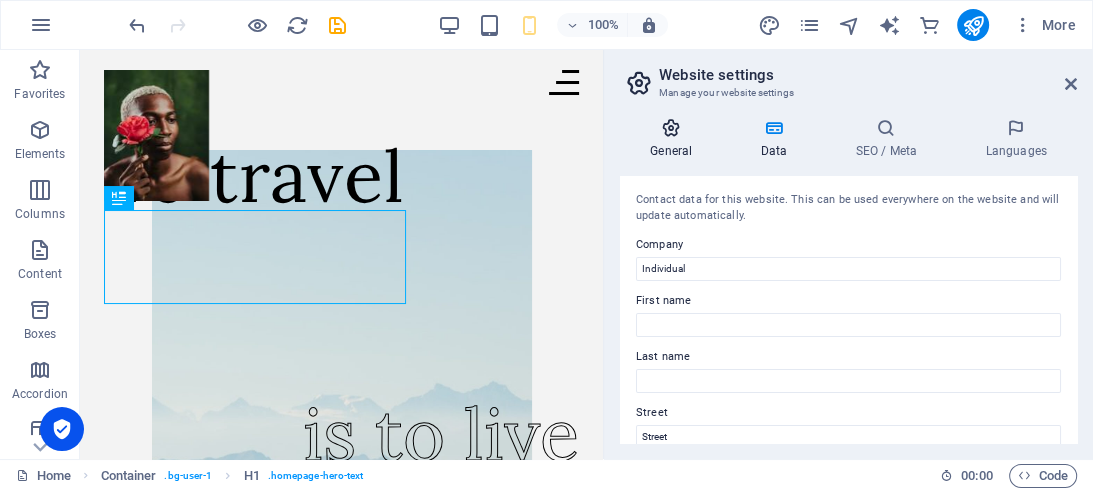 click at bounding box center [671, 128] 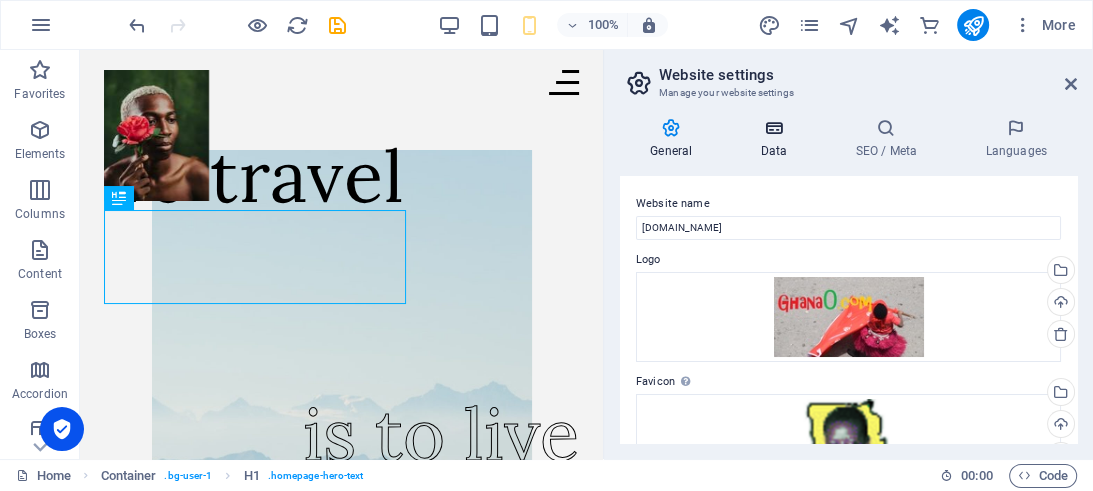 click at bounding box center (773, 128) 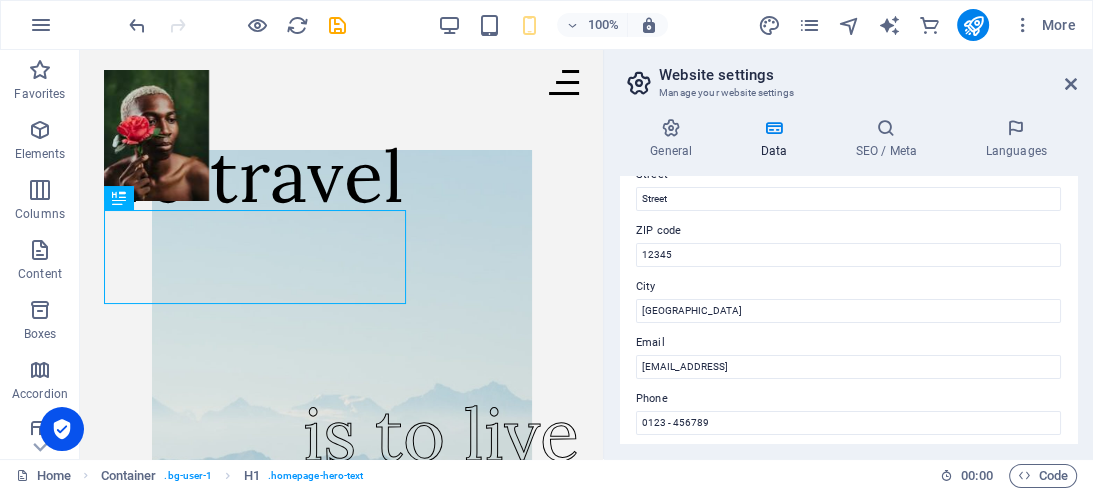 scroll, scrollTop: 0, scrollLeft: 0, axis: both 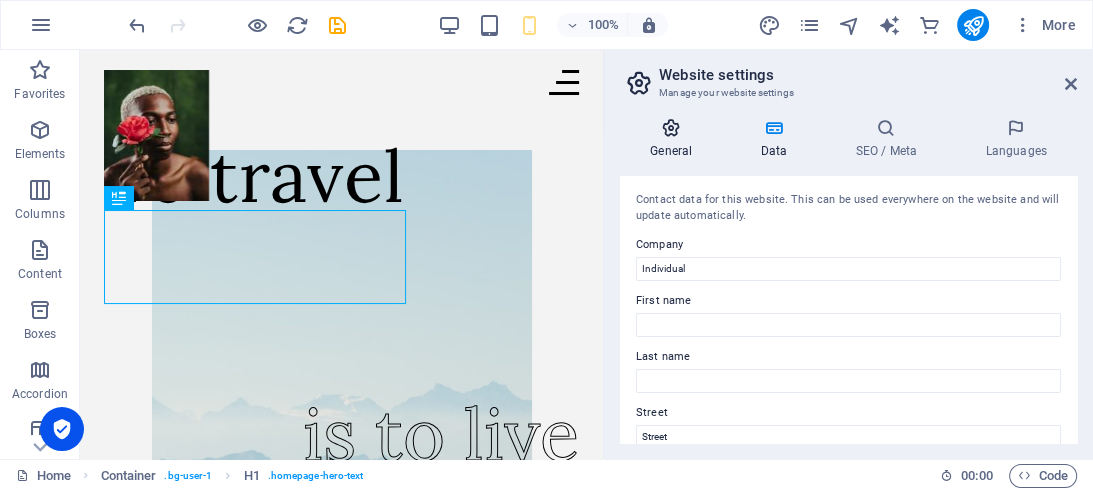 click on "General" at bounding box center [675, 139] 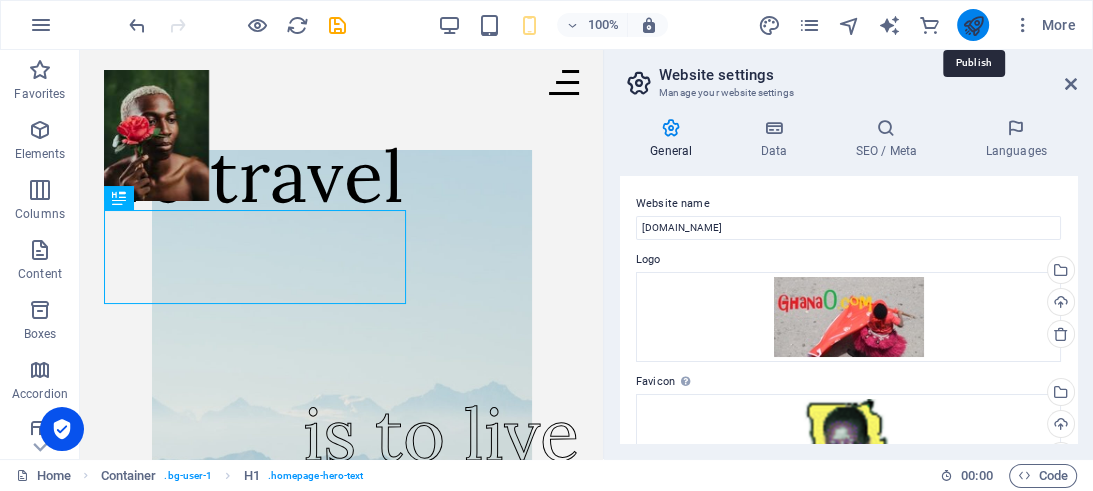click at bounding box center [972, 25] 